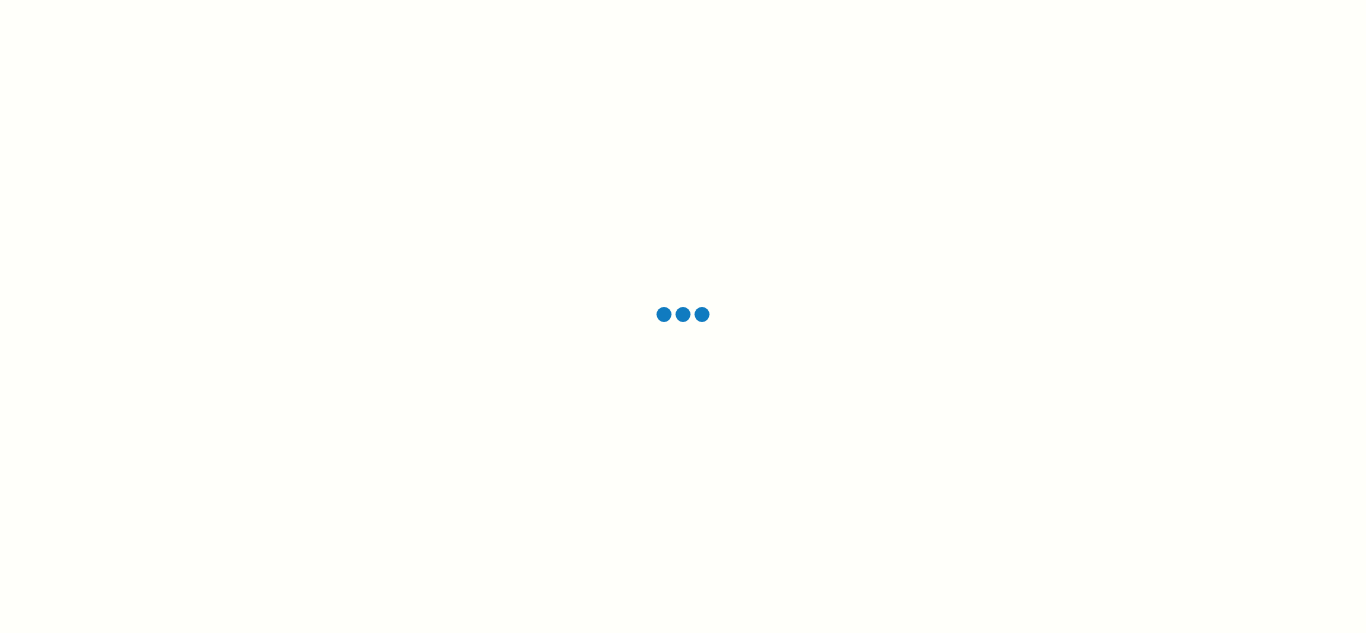 scroll, scrollTop: 0, scrollLeft: 0, axis: both 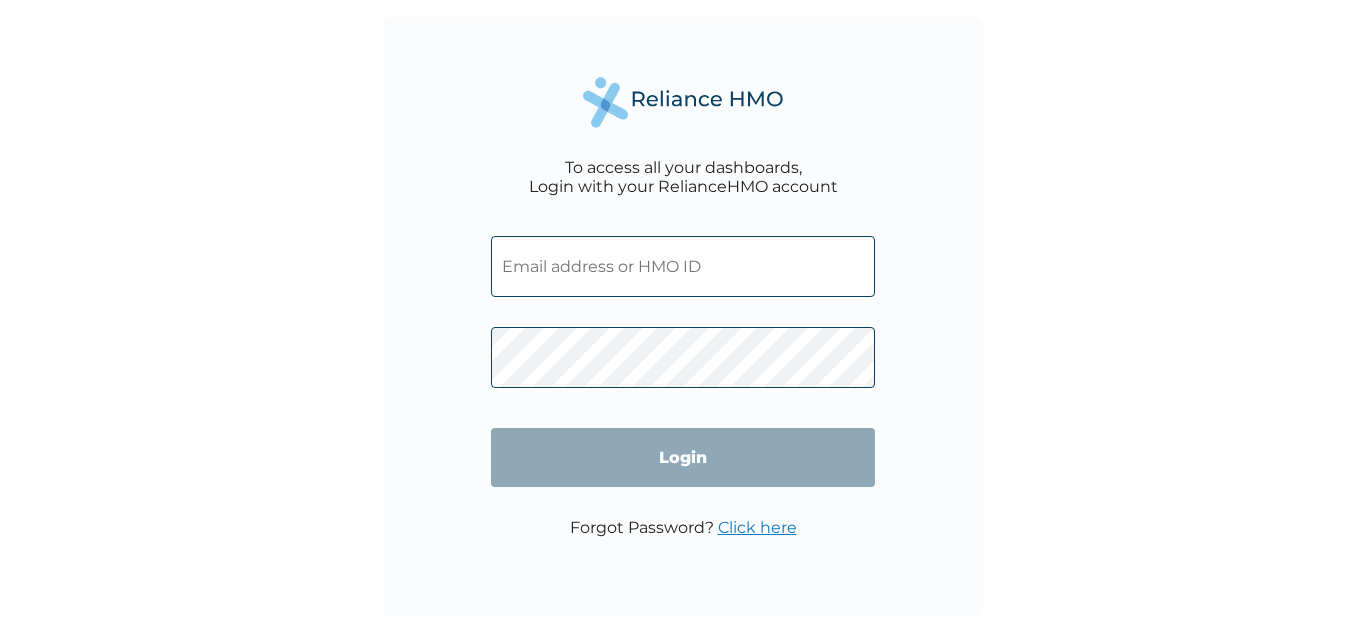 click at bounding box center [683, 266] 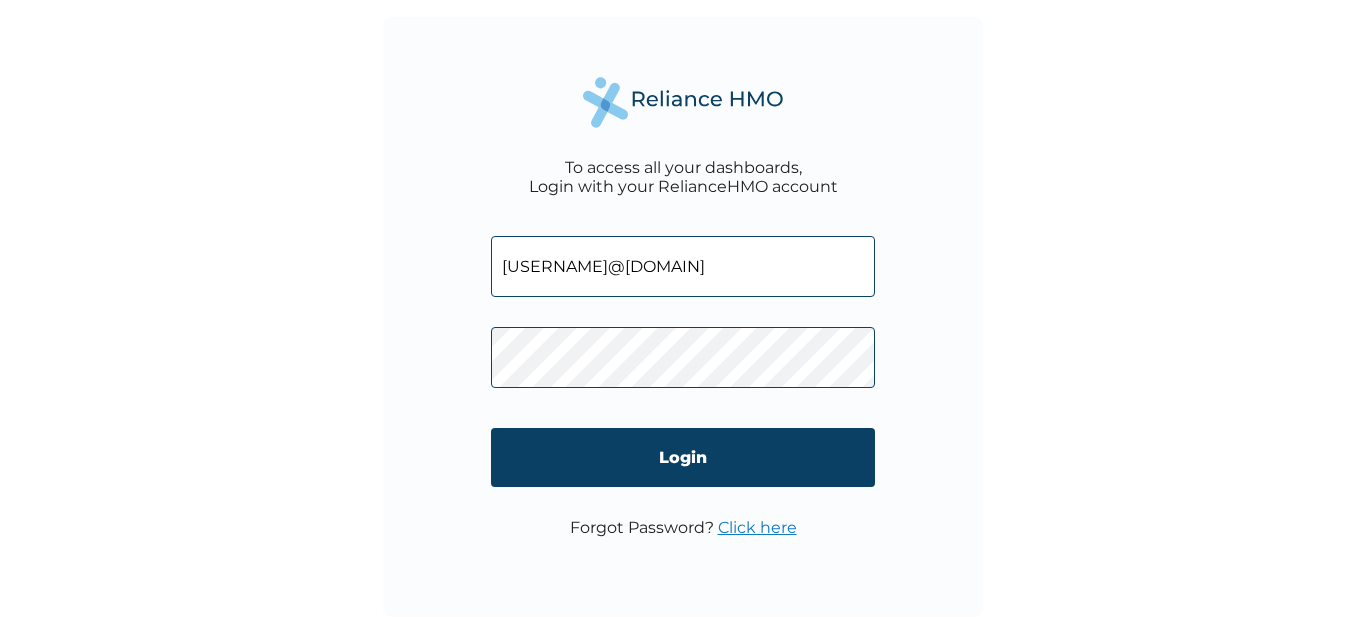 type on "[USERNAME]@[DOMAIN]" 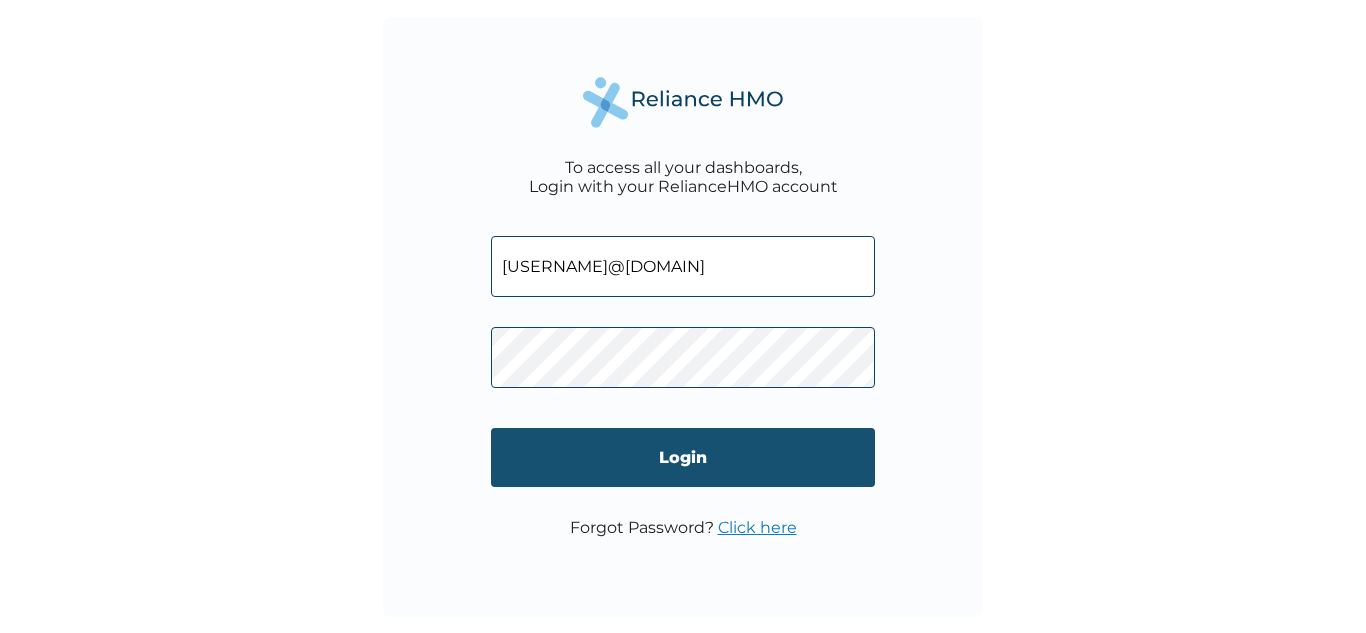 click on "Login" at bounding box center (683, 457) 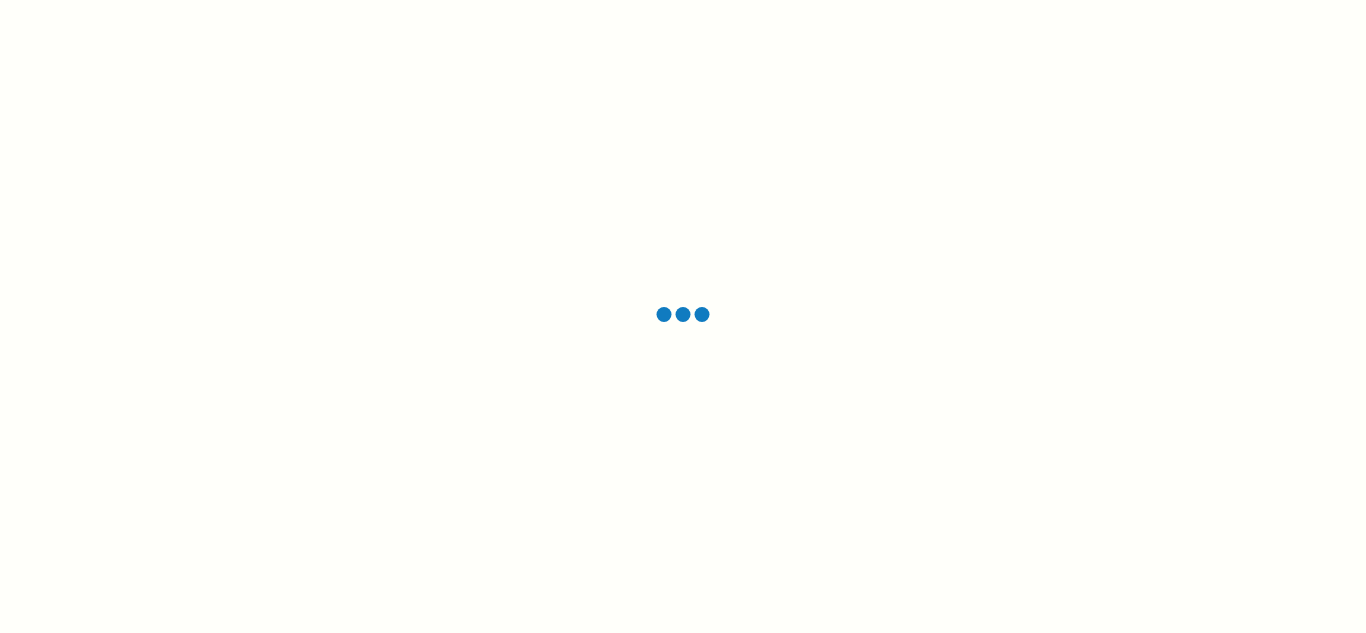 scroll, scrollTop: 0, scrollLeft: 0, axis: both 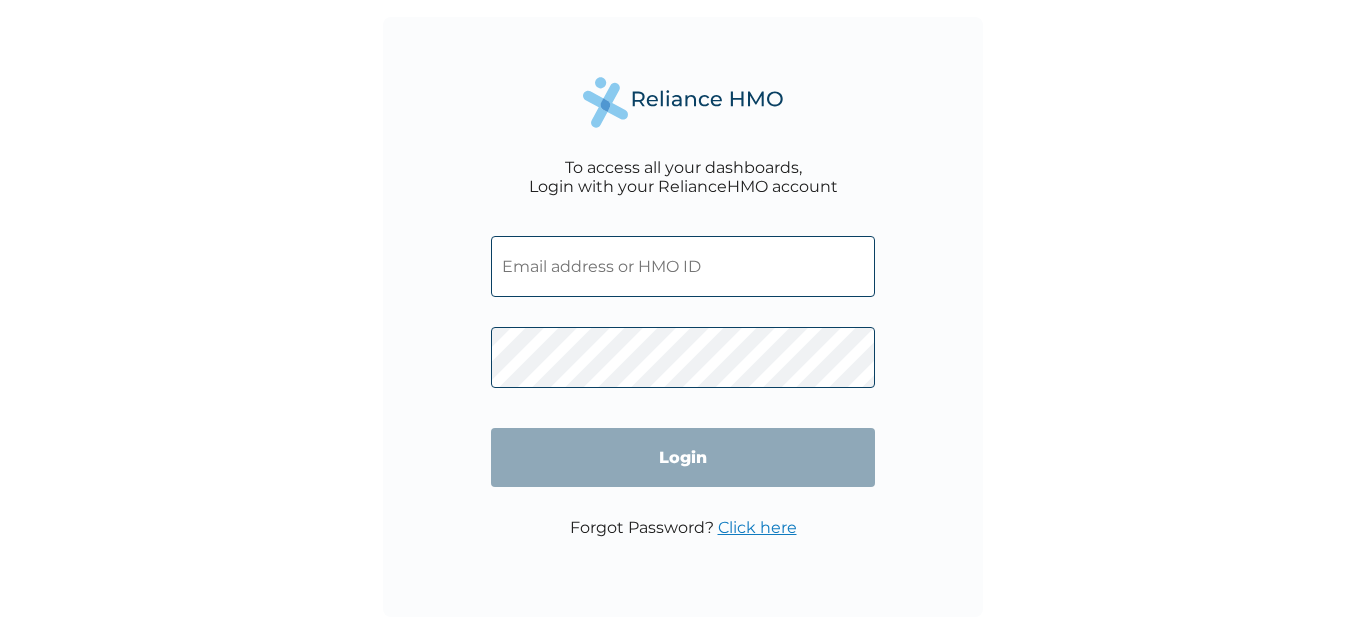 type on "[USERNAME]@[DOMAIN]" 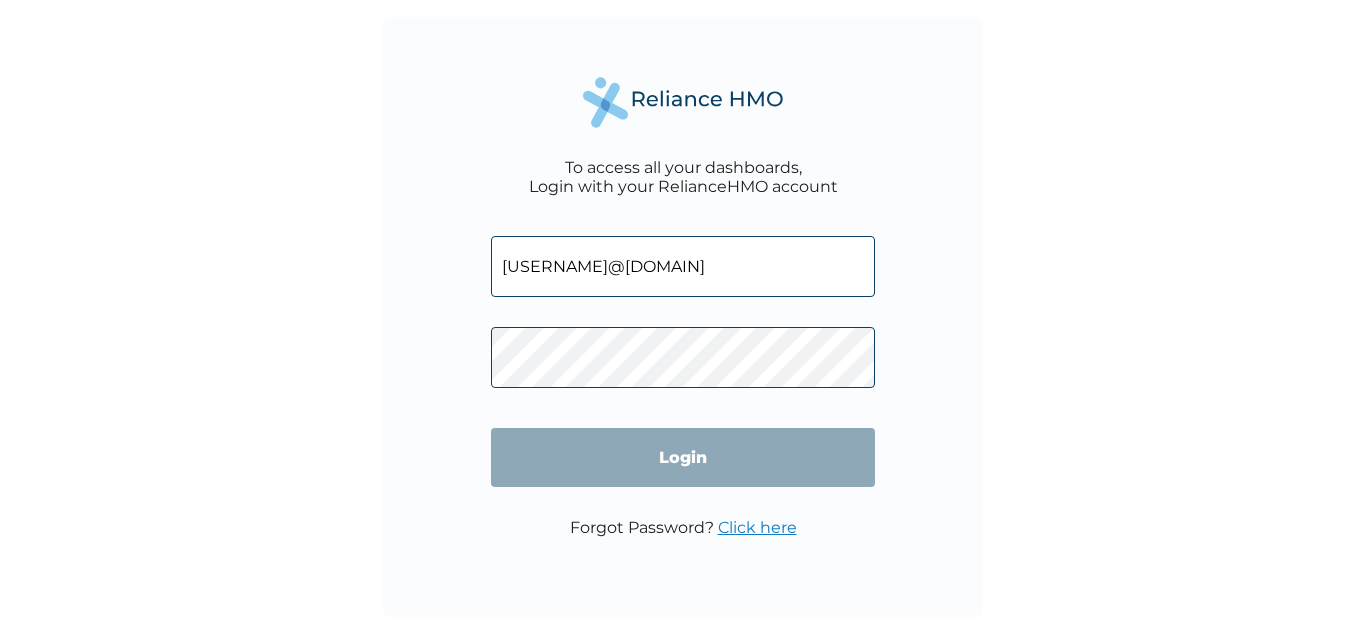 click on "Login" at bounding box center (683, 457) 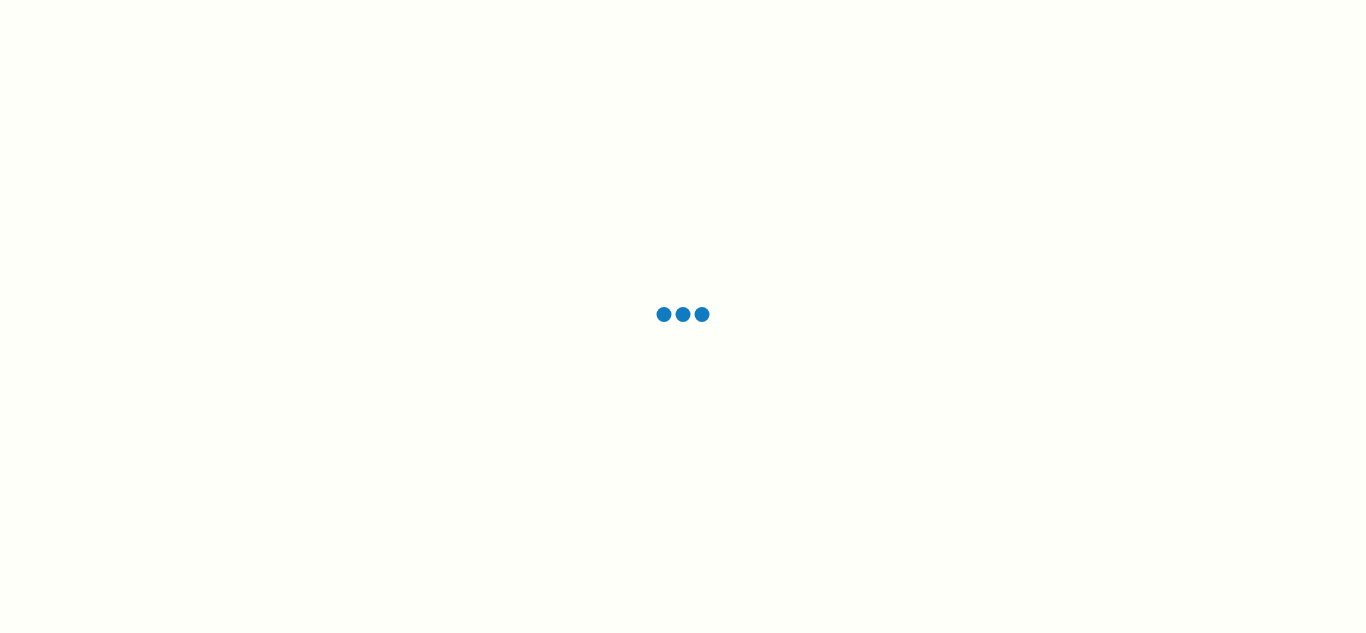 scroll, scrollTop: 0, scrollLeft: 0, axis: both 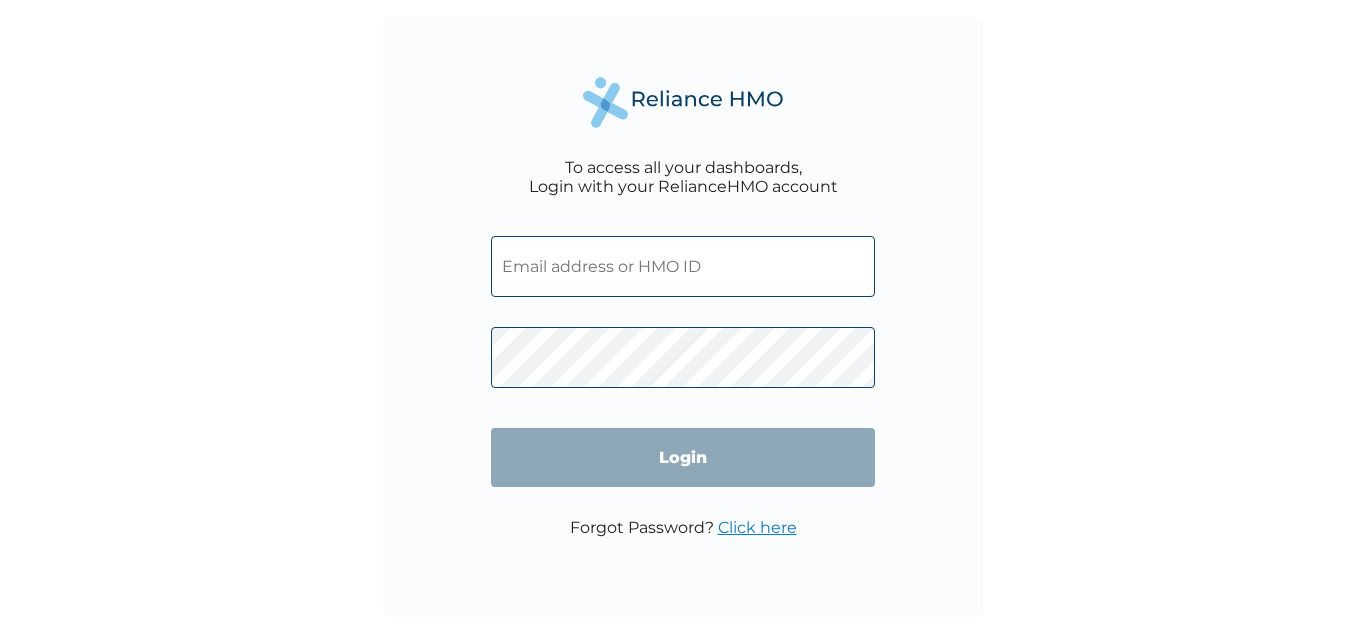 type on "kaylight1989@gmail.com" 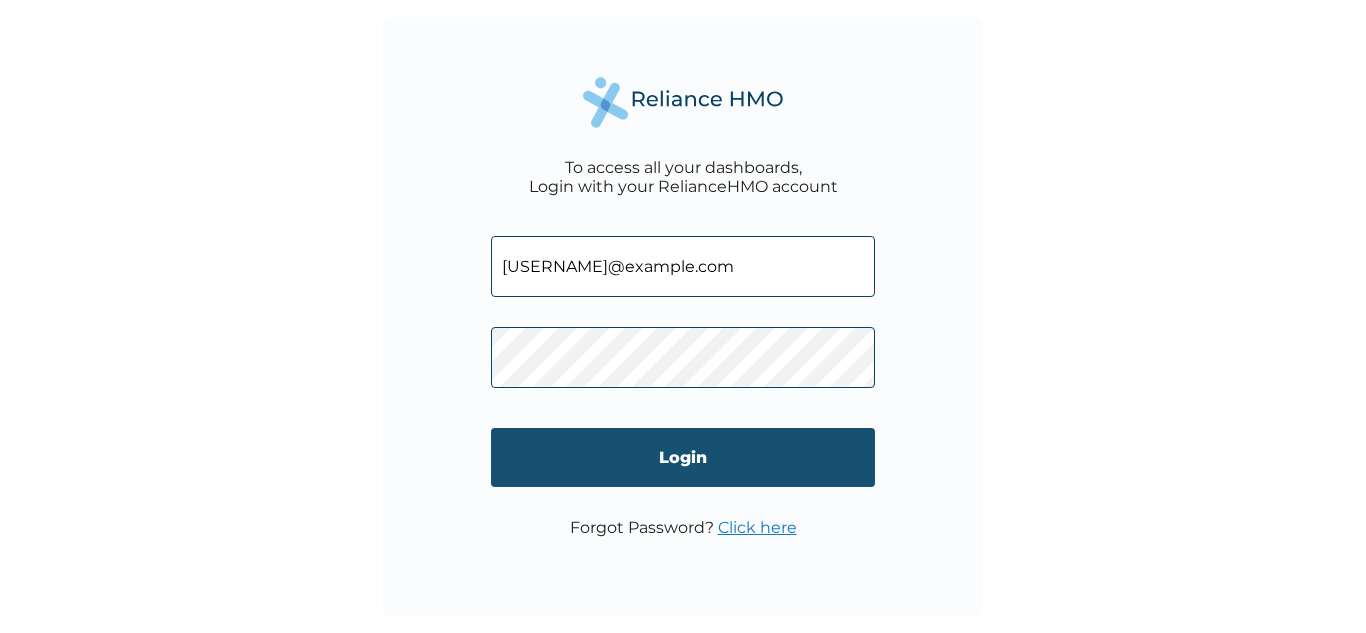 click on "Login" at bounding box center [683, 457] 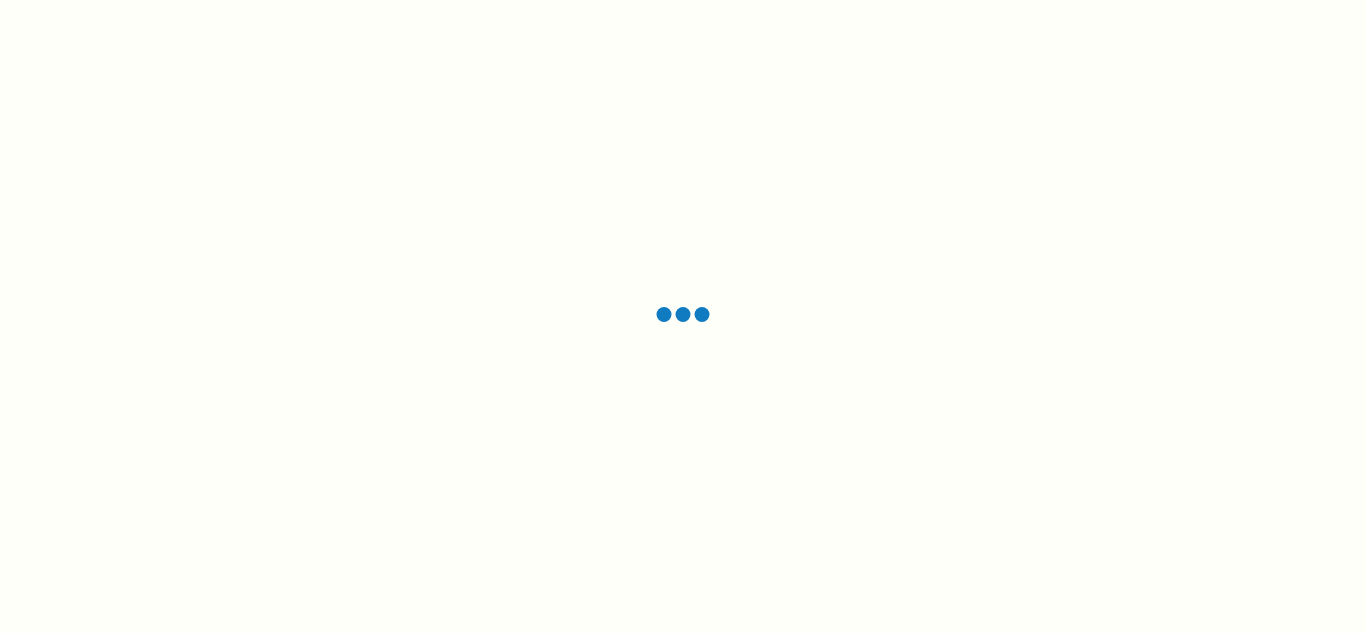 scroll, scrollTop: 0, scrollLeft: 0, axis: both 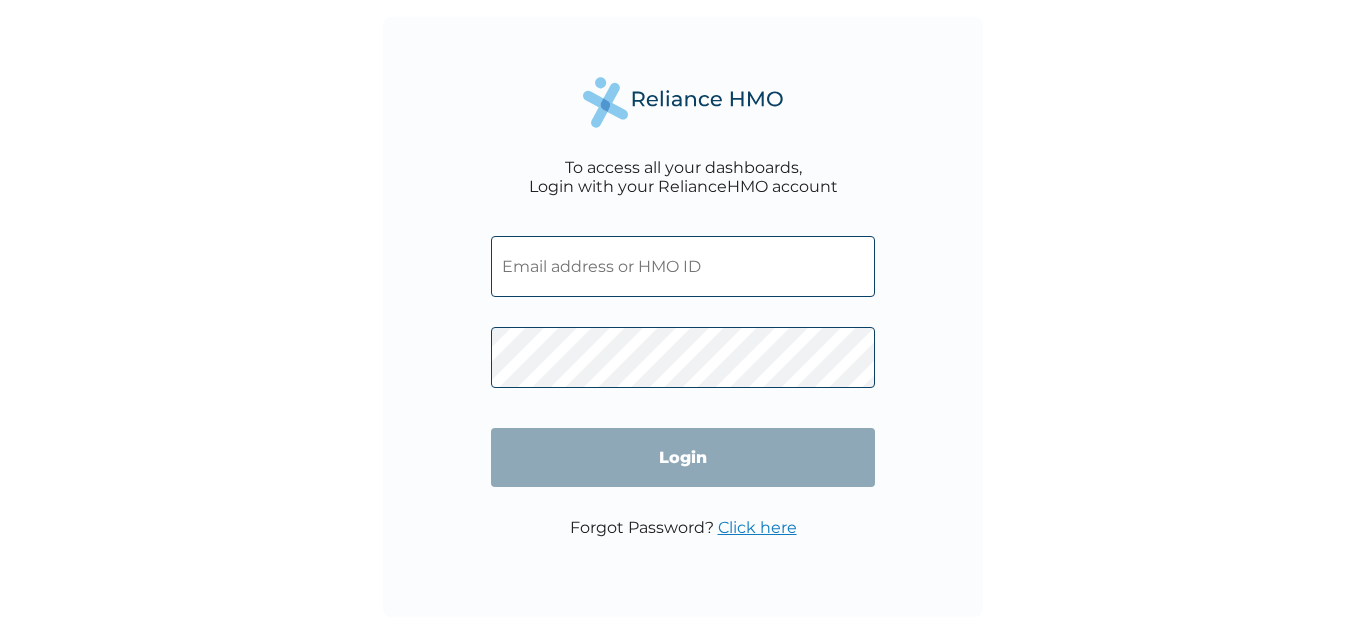 type on "[USERNAME]@[DOMAIN].com" 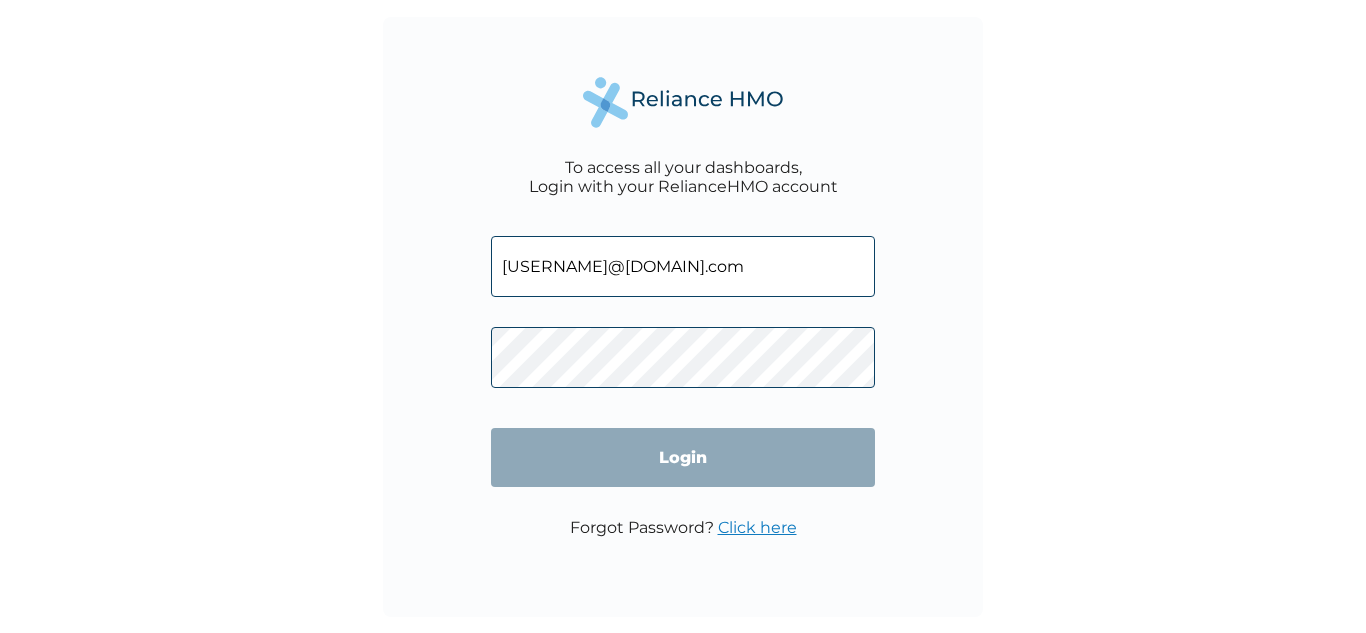 click on "Login" at bounding box center [683, 457] 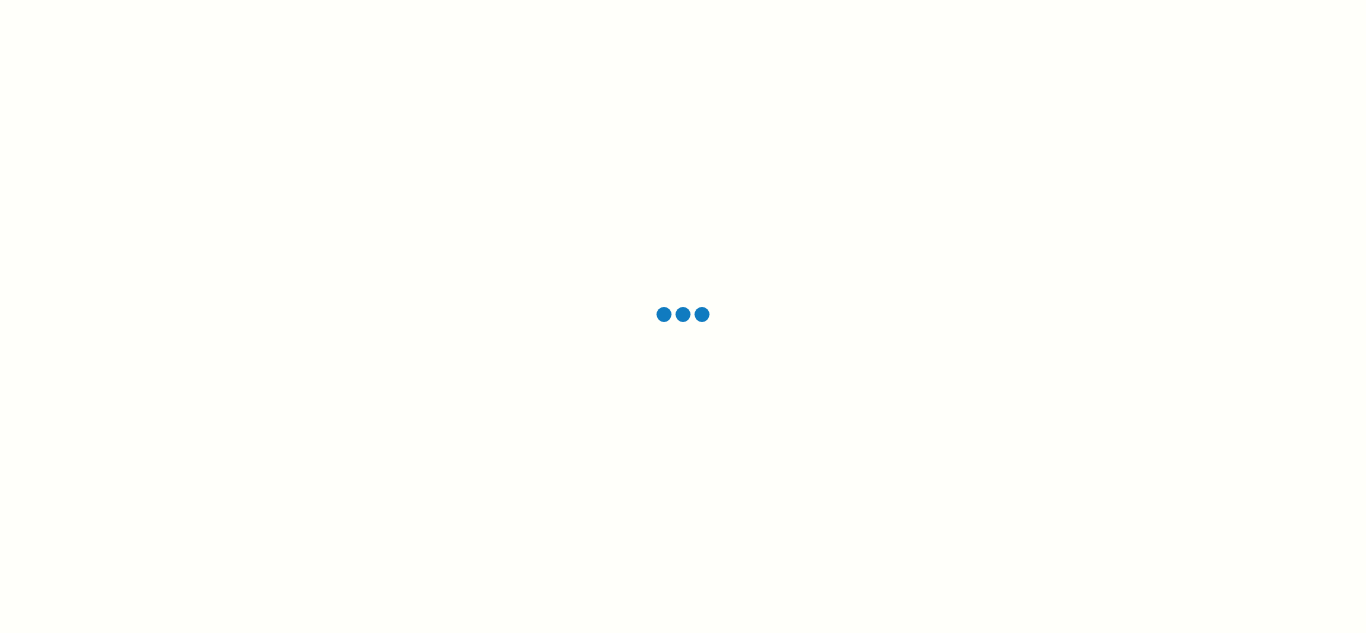 scroll, scrollTop: 0, scrollLeft: 0, axis: both 